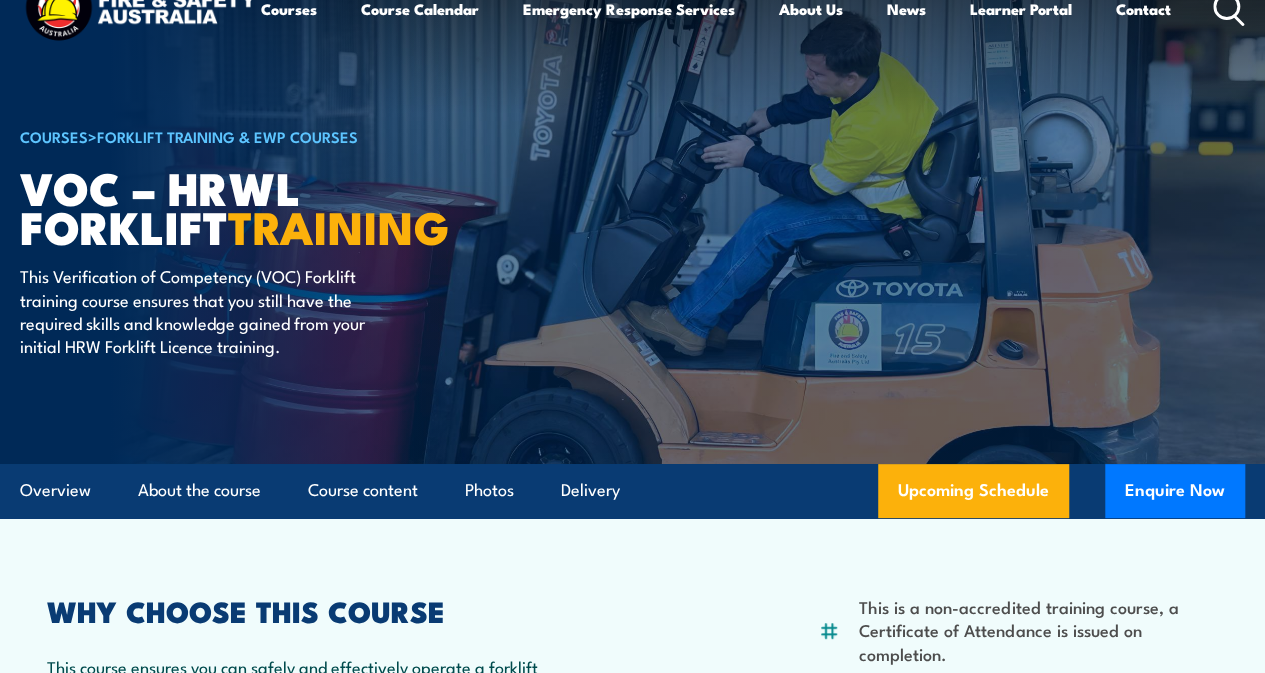 scroll, scrollTop: 0, scrollLeft: 0, axis: both 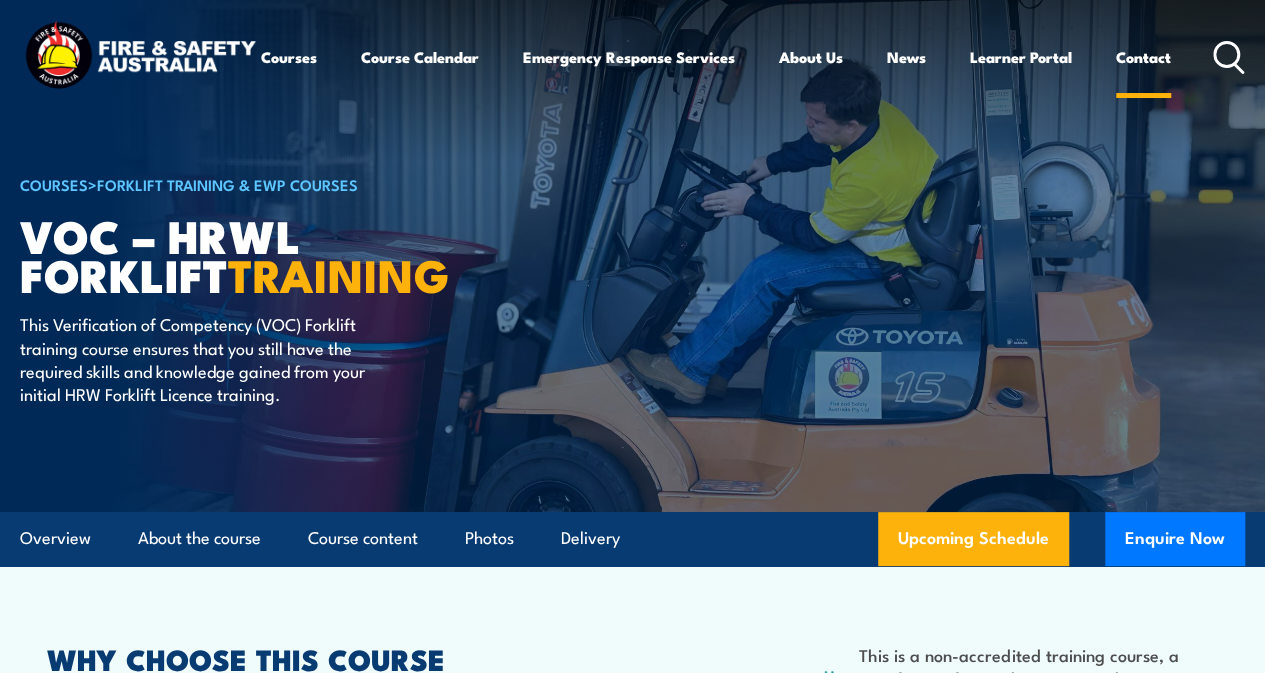 click on "Contact" at bounding box center [1143, 57] 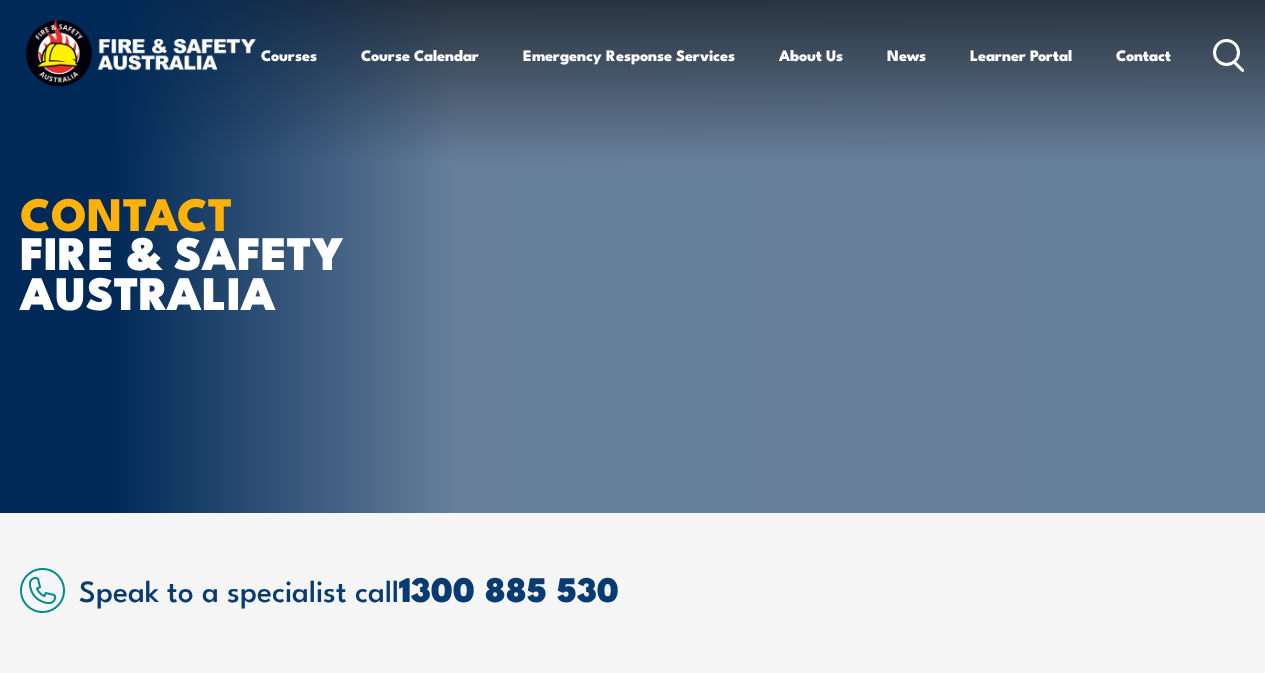 scroll, scrollTop: 0, scrollLeft: 0, axis: both 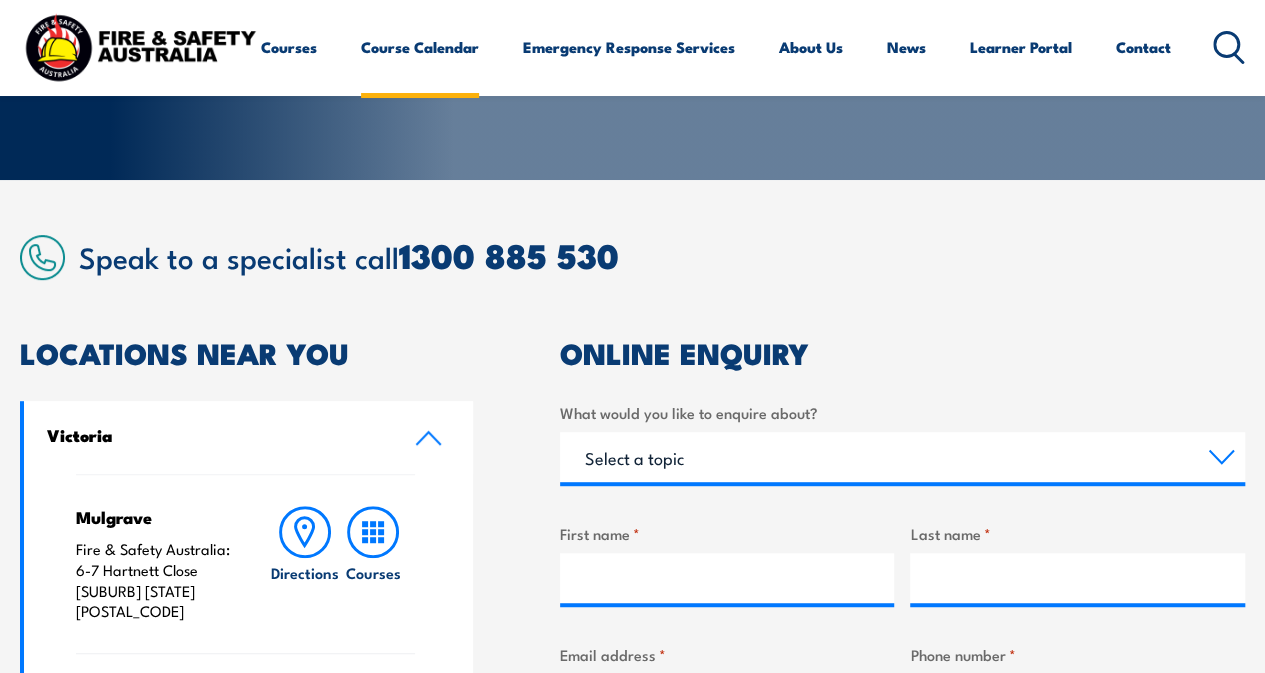 click on "Course Calendar" at bounding box center (420, 47) 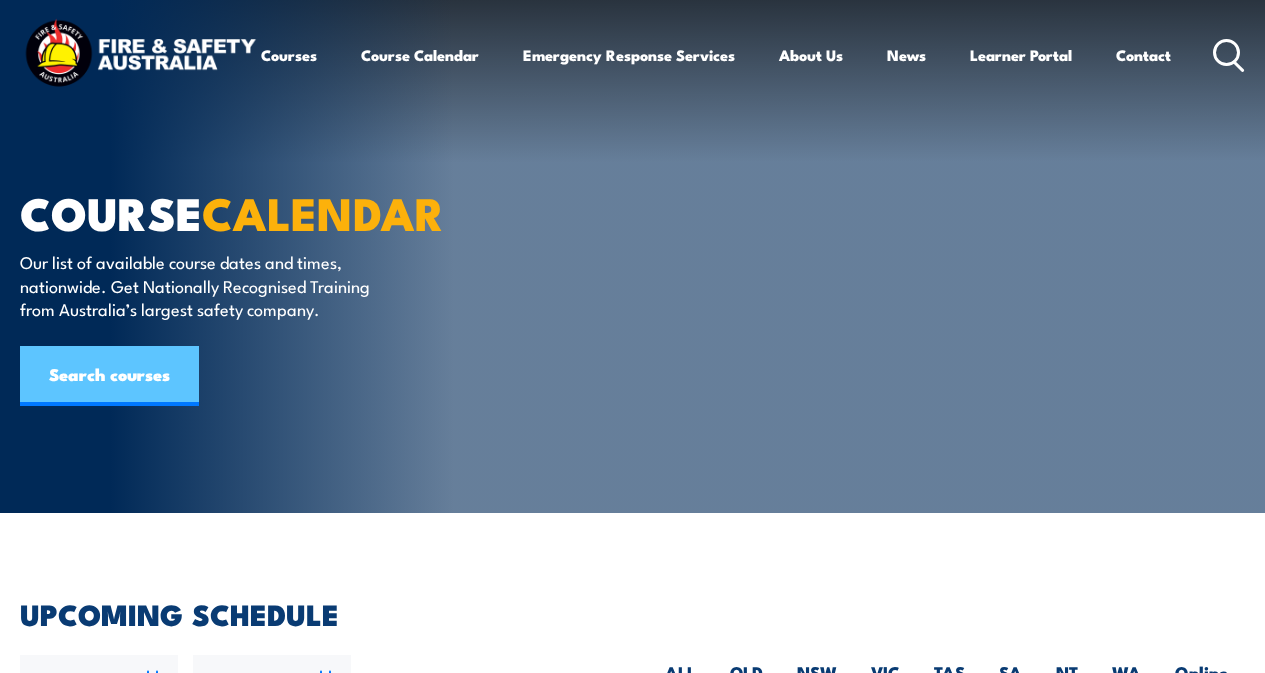 scroll, scrollTop: 0, scrollLeft: 0, axis: both 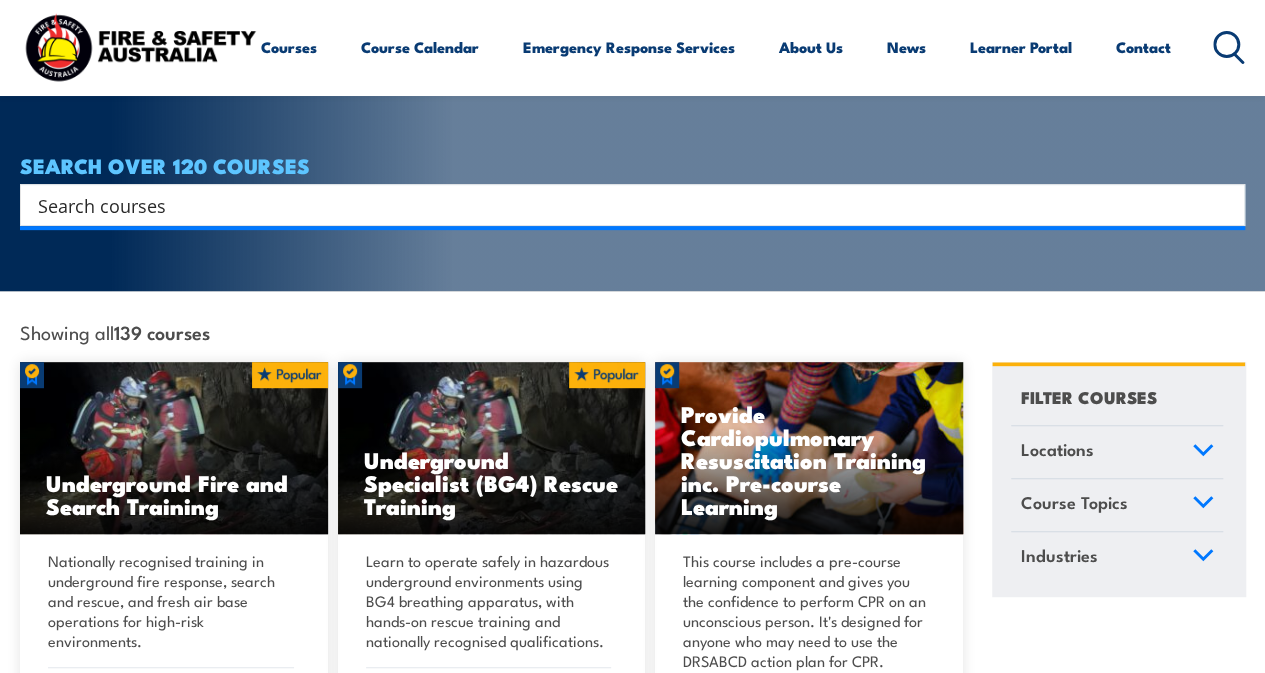 click at bounding box center [619, 205] 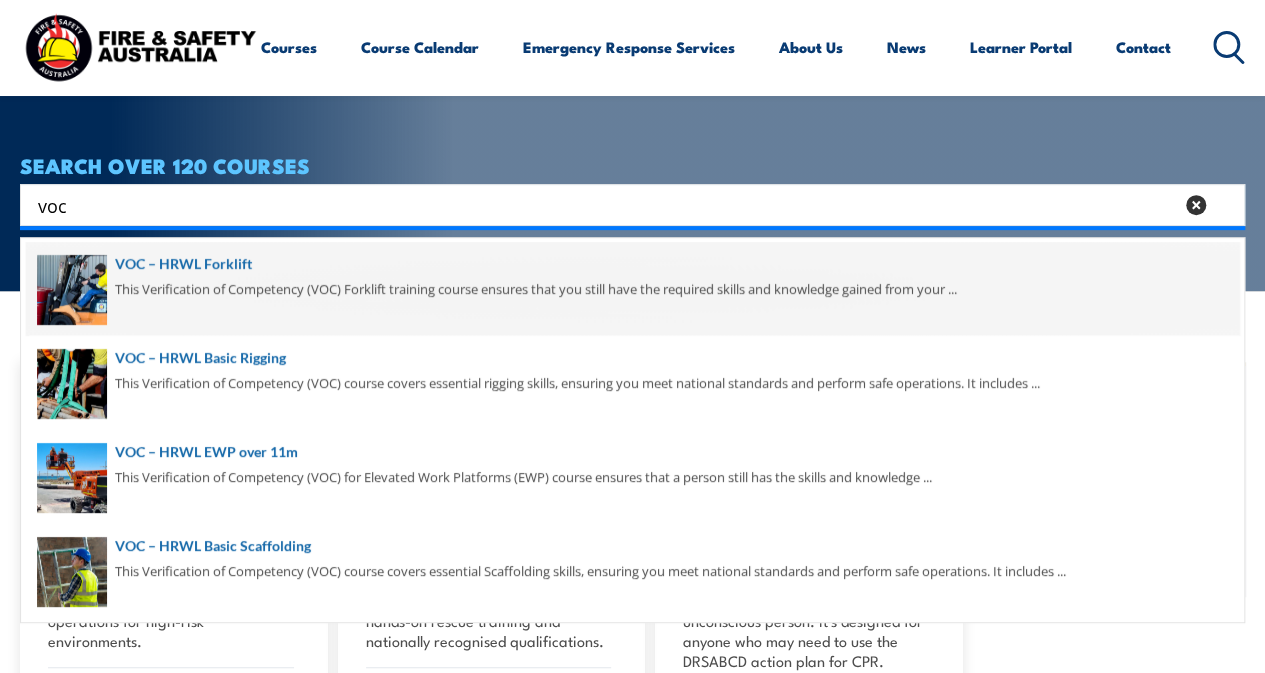 type on "voc" 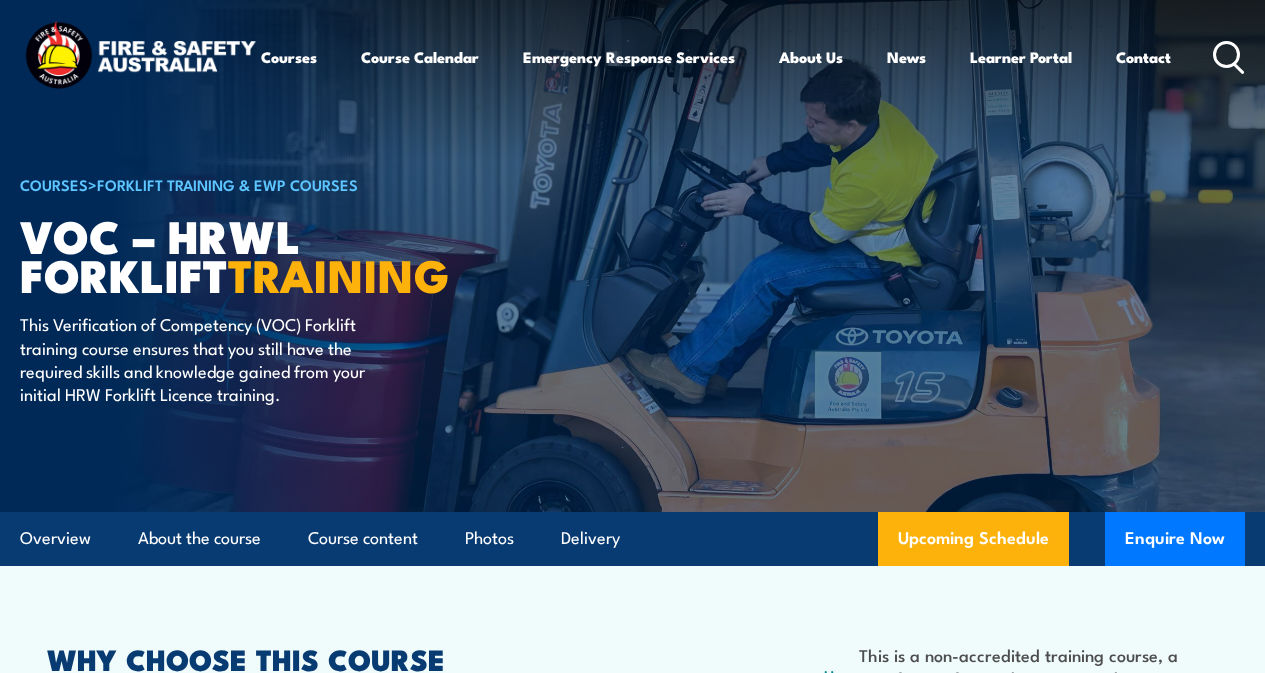 scroll, scrollTop: 0, scrollLeft: 0, axis: both 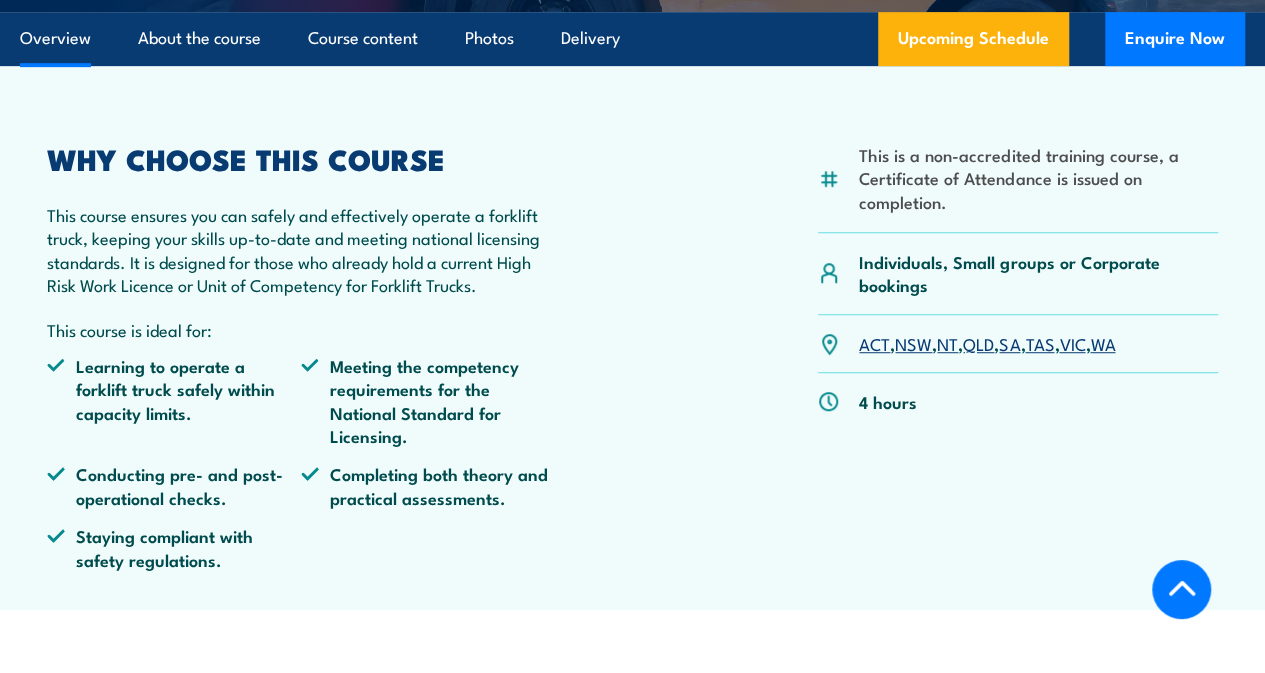 click on "VIC" at bounding box center (1072, 343) 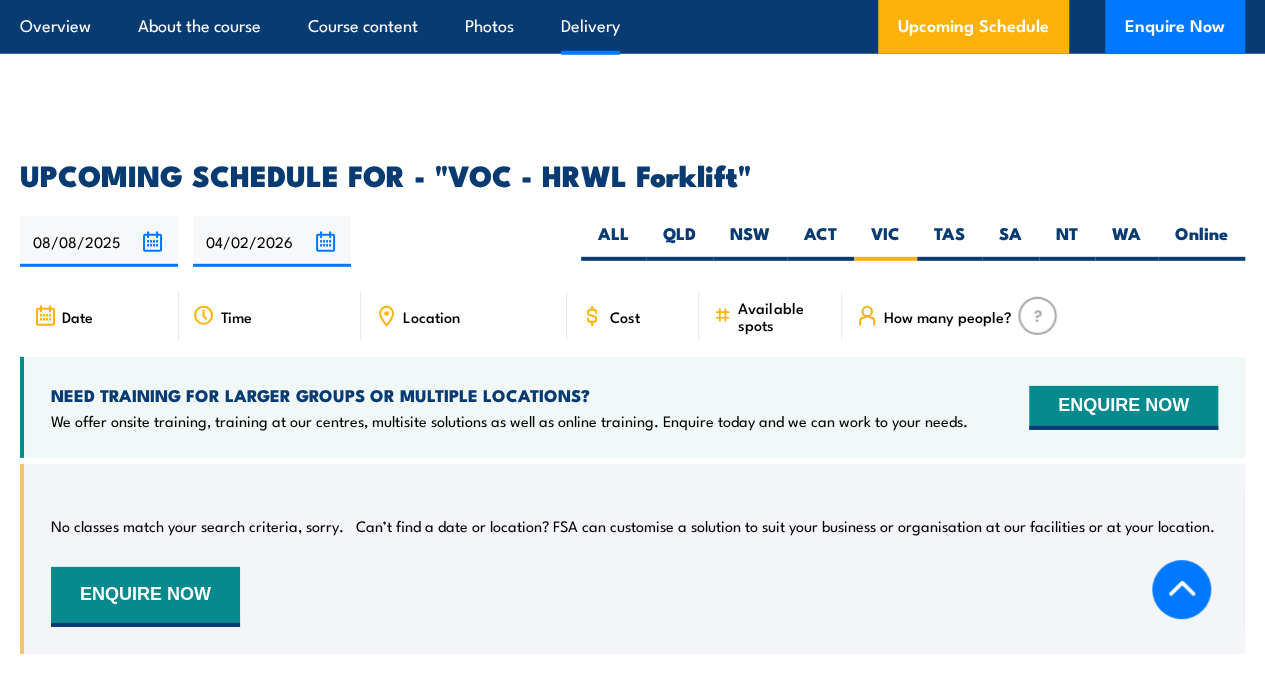 scroll, scrollTop: 0, scrollLeft: 0, axis: both 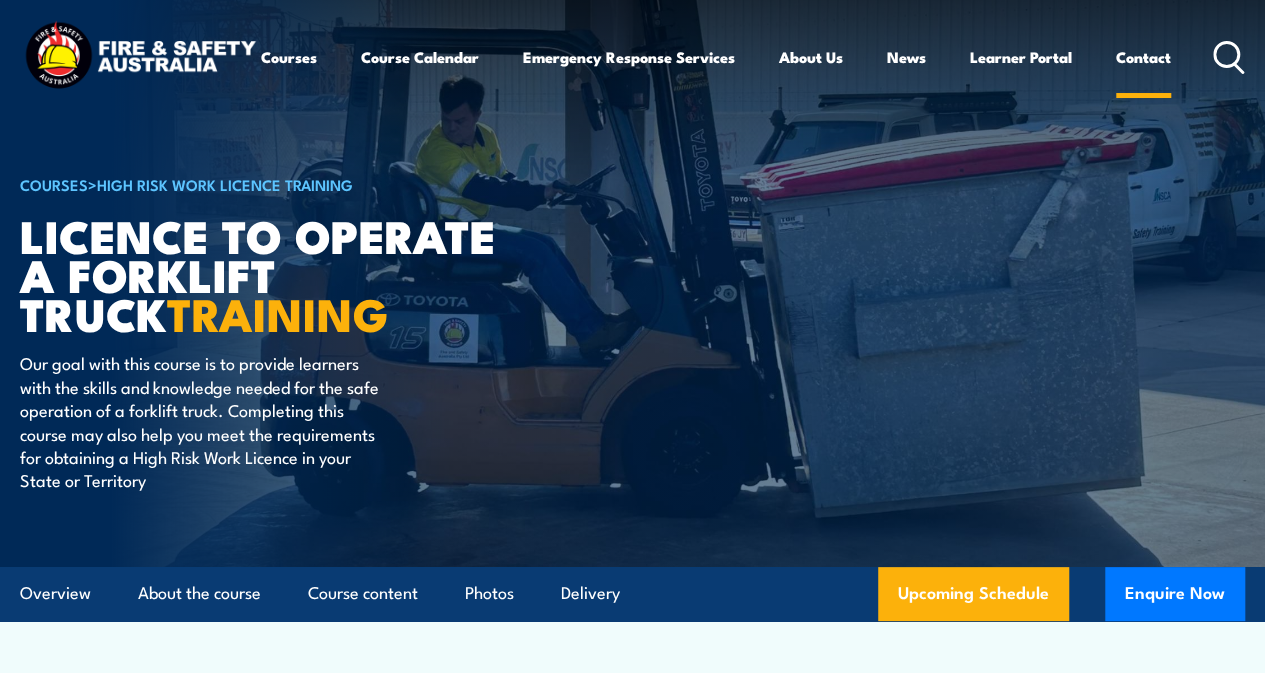 click on "Contact" at bounding box center (1143, 57) 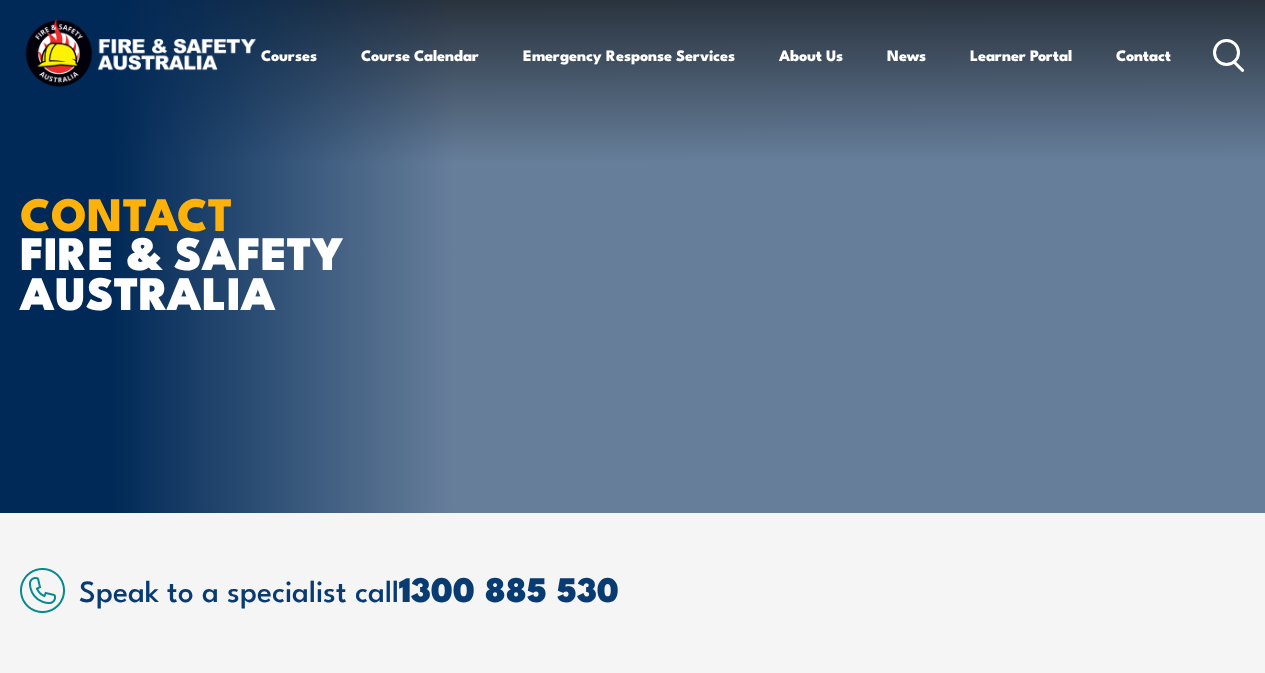 scroll, scrollTop: 0, scrollLeft: 0, axis: both 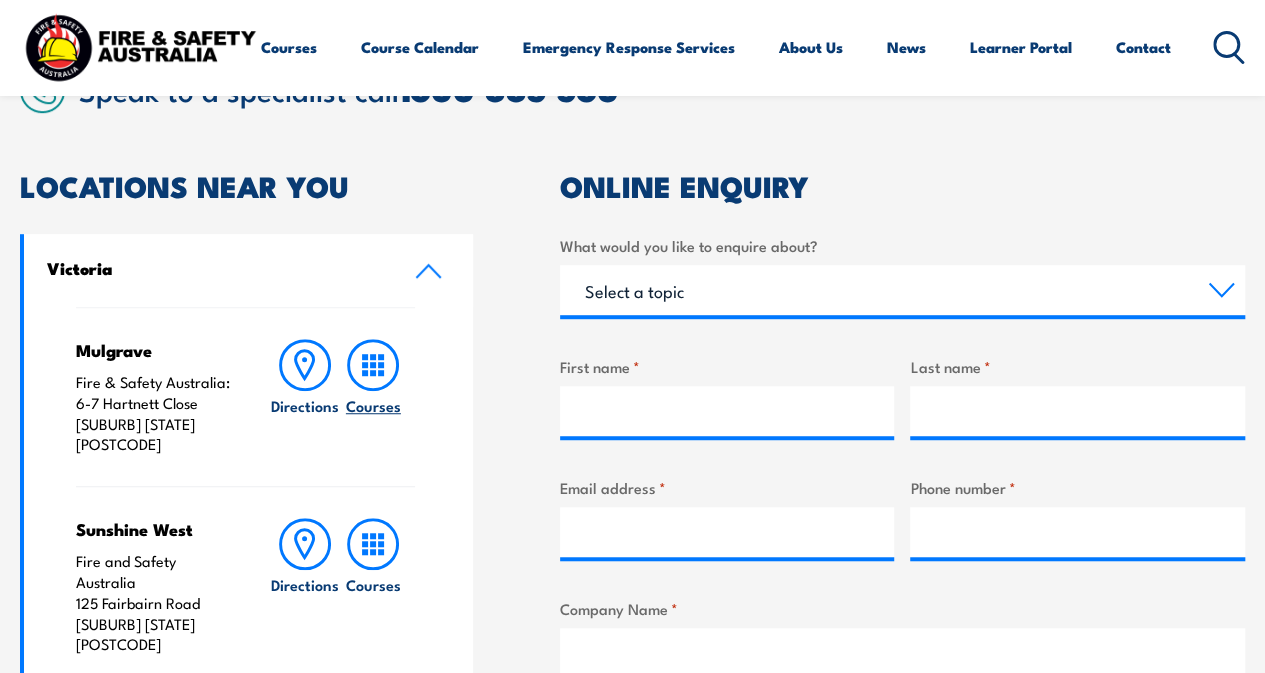 click 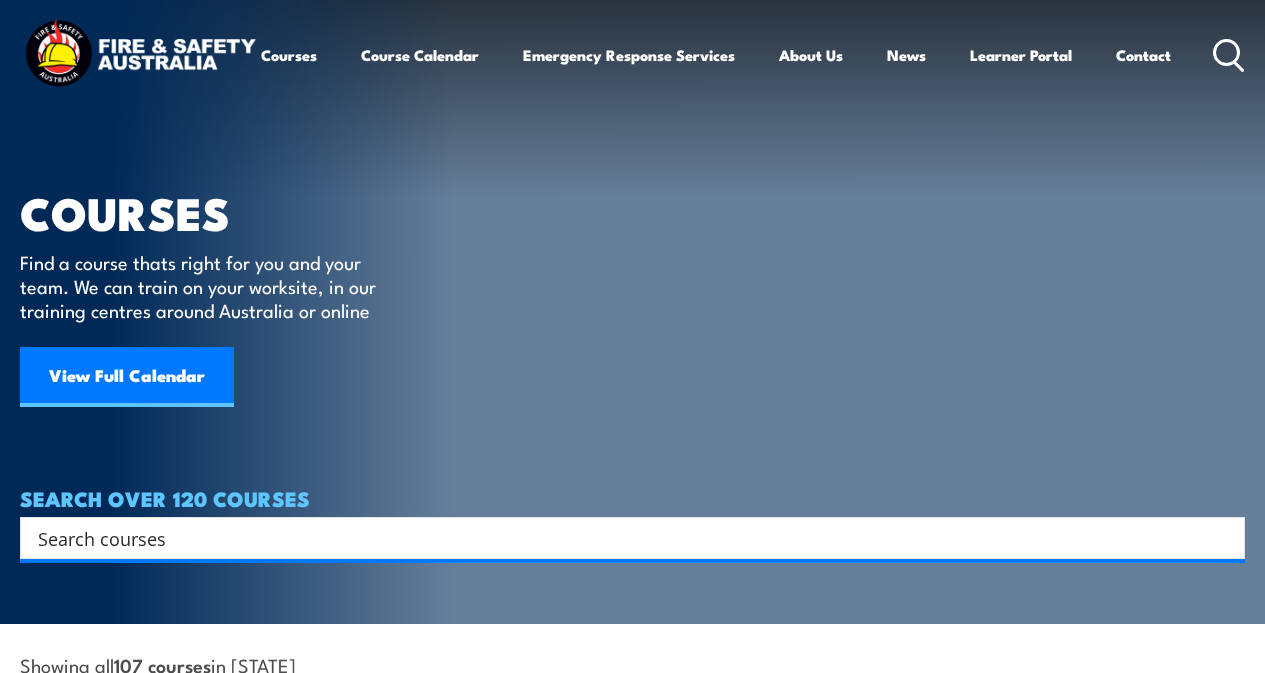 scroll, scrollTop: 0, scrollLeft: 0, axis: both 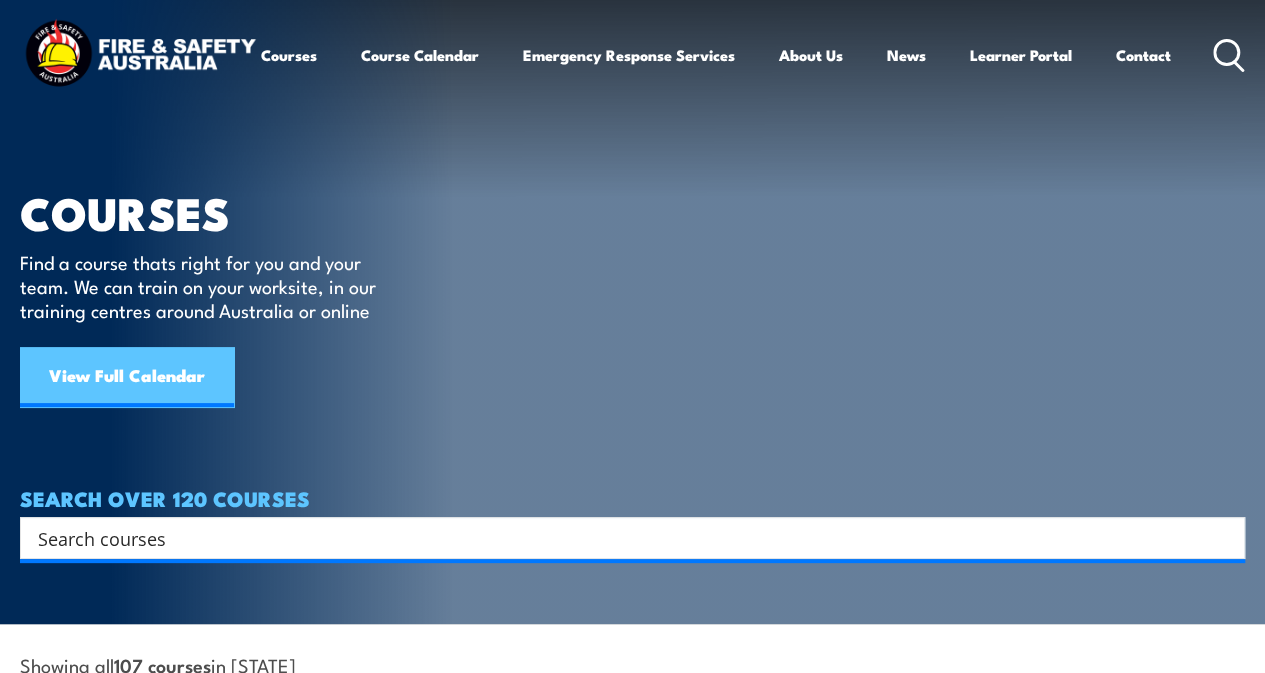 click on "View Full Calendar" at bounding box center [127, 377] 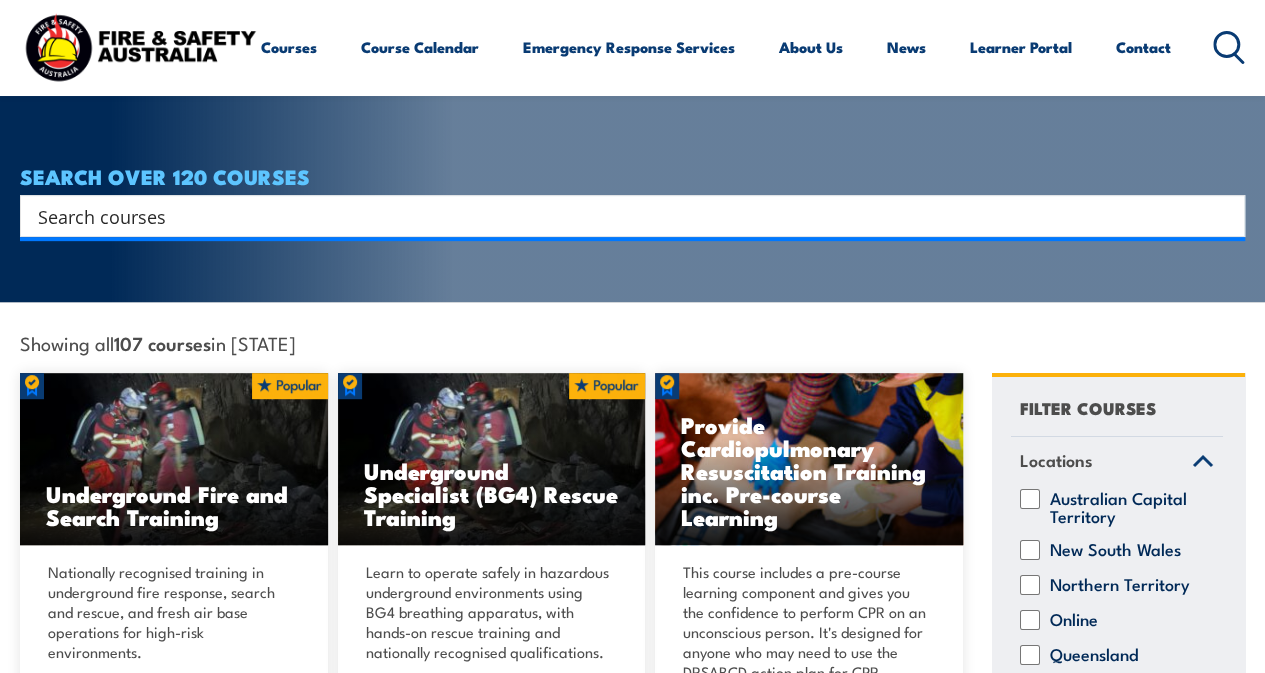 scroll, scrollTop: 500, scrollLeft: 0, axis: vertical 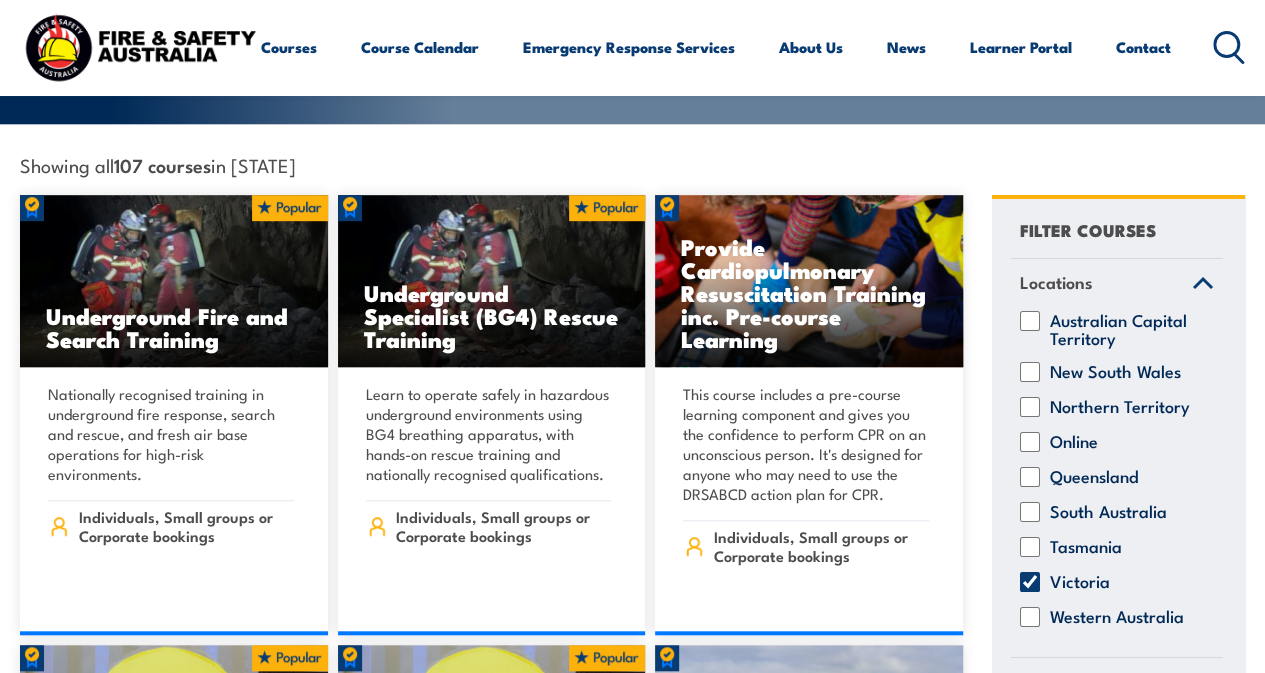 click on "Contact" at bounding box center (1143, 47) 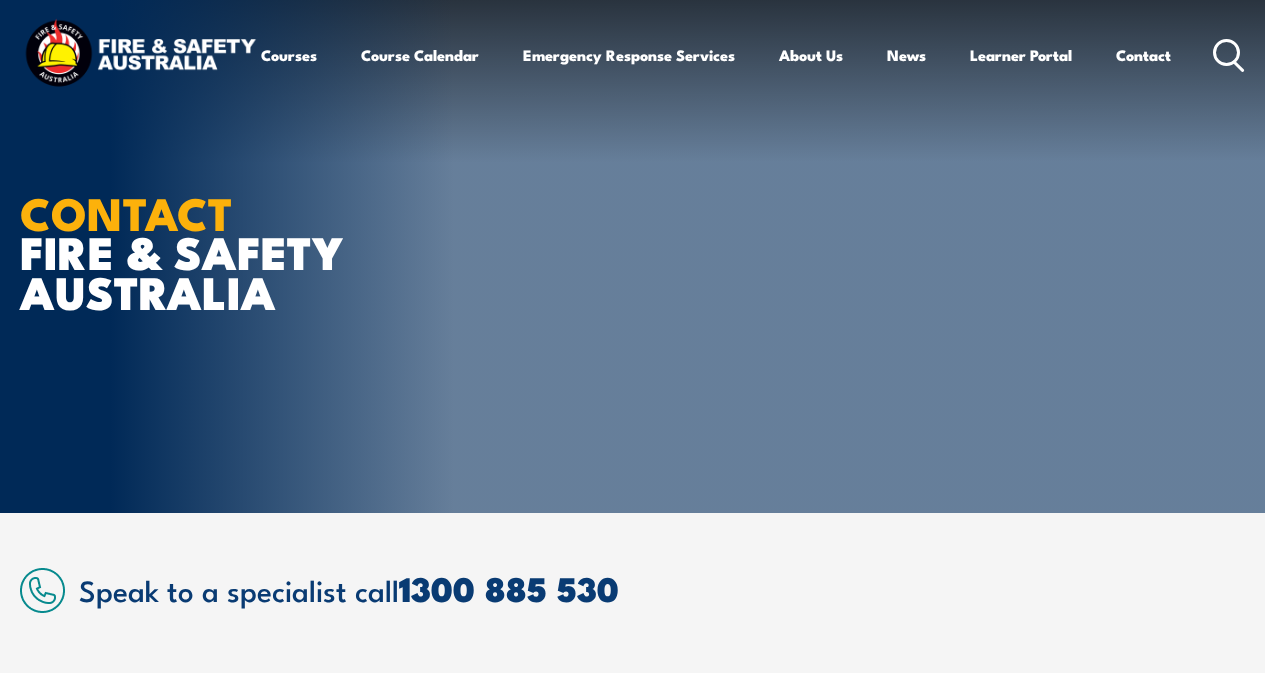 scroll, scrollTop: 0, scrollLeft: 0, axis: both 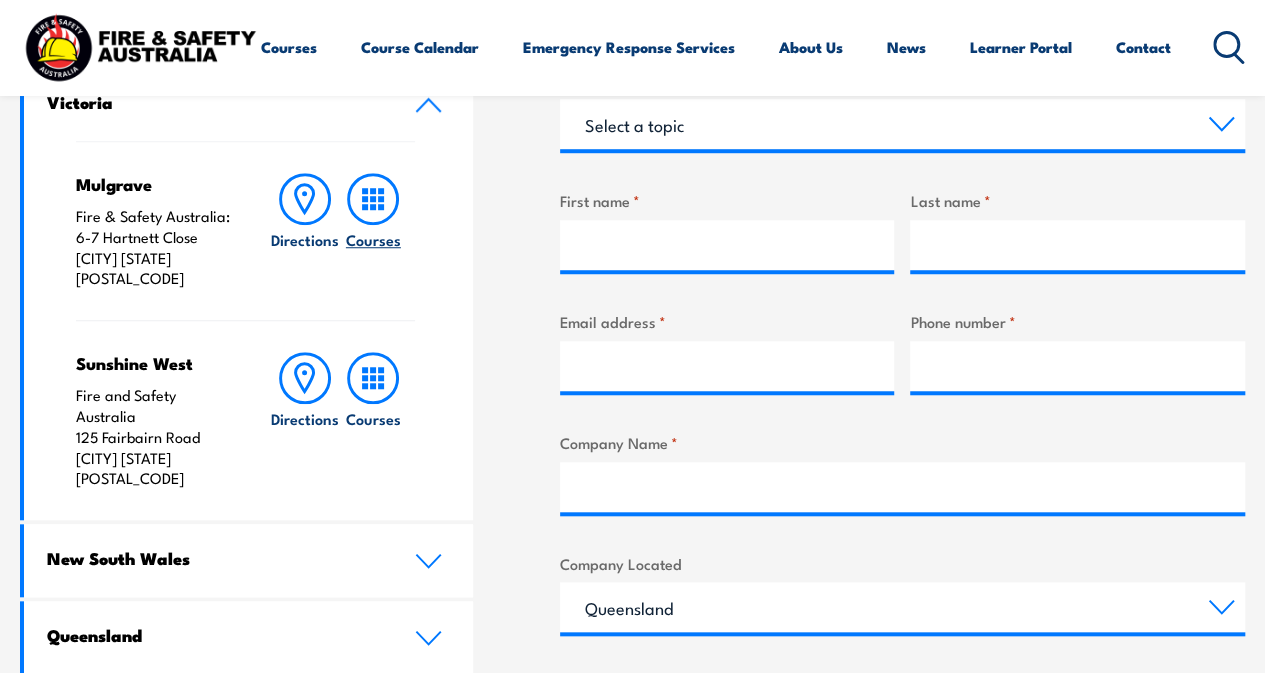 click 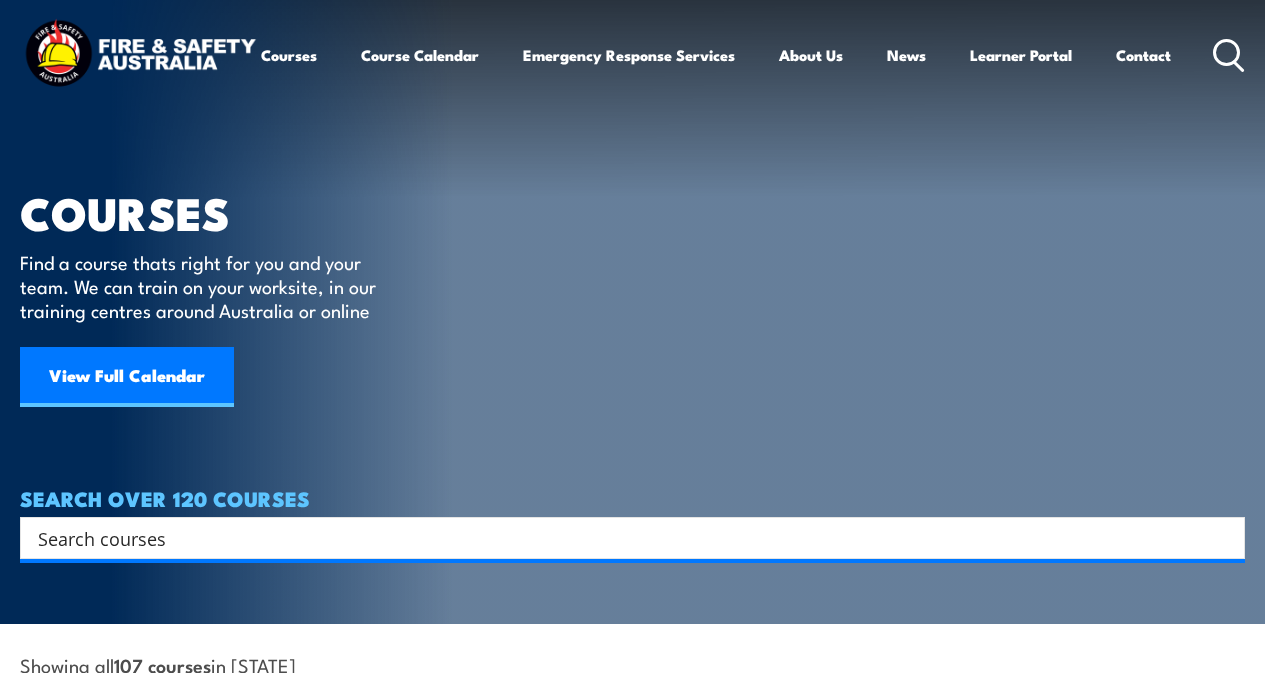 scroll, scrollTop: 0, scrollLeft: 0, axis: both 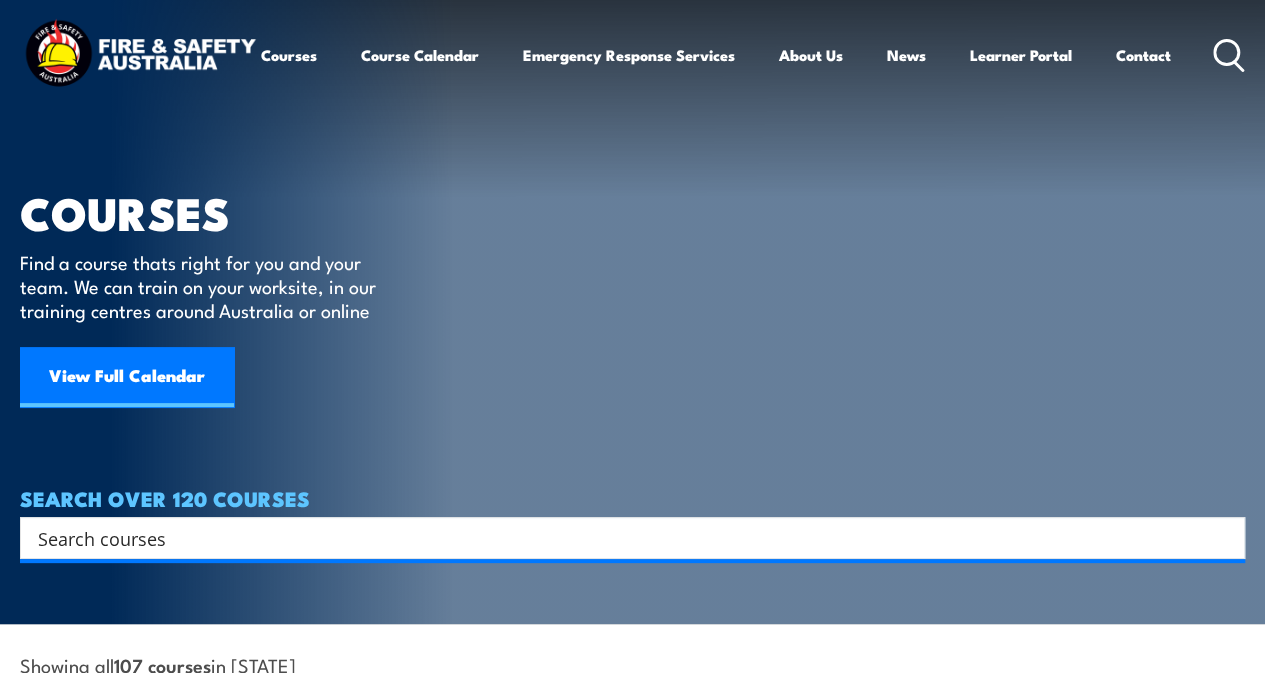 click at bounding box center [619, 538] 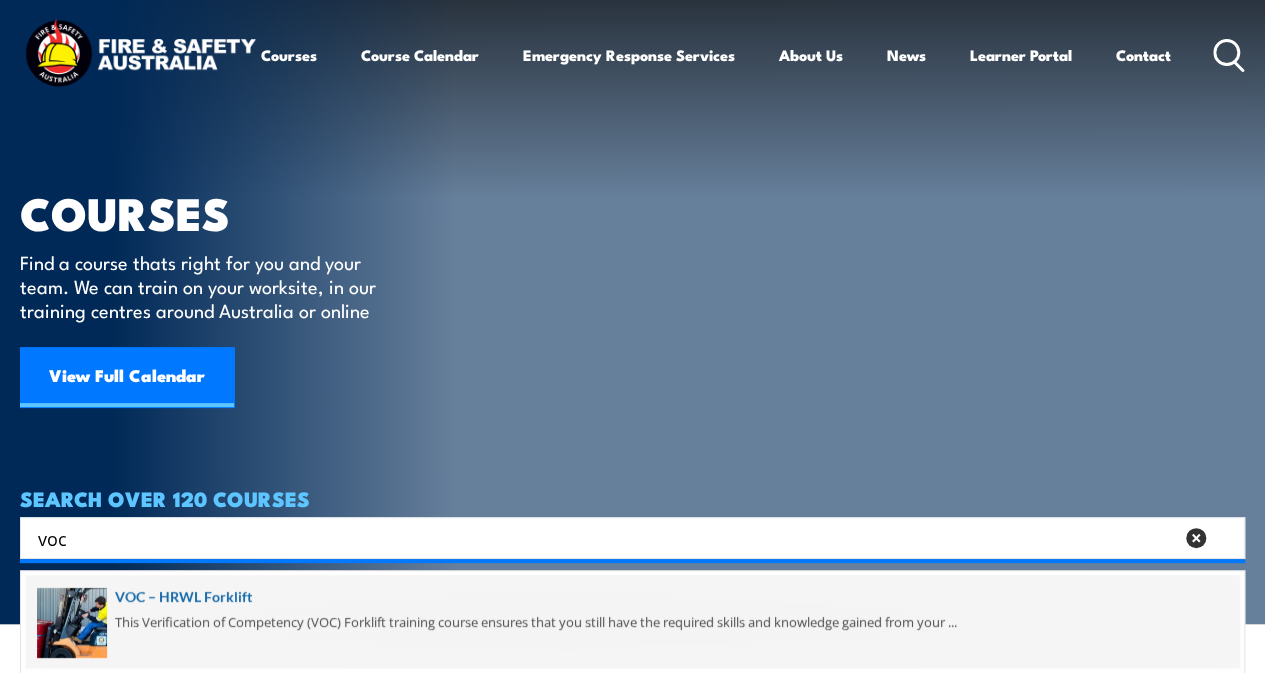 type on "voc" 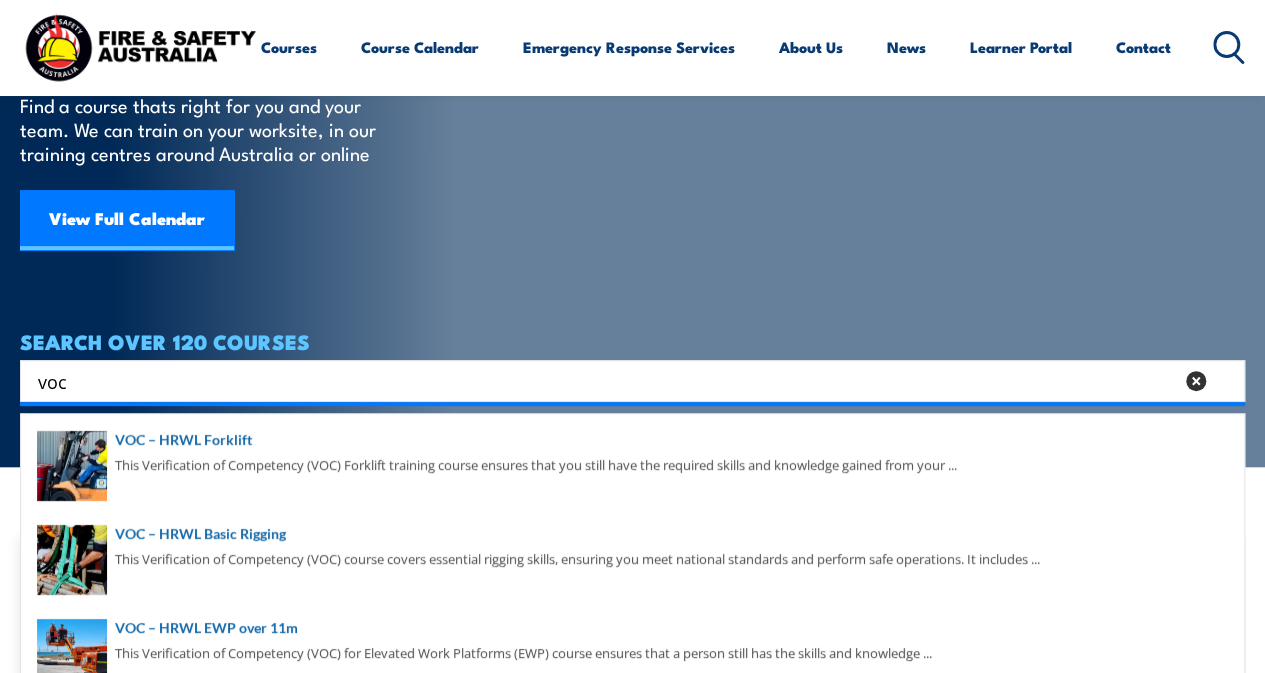 scroll, scrollTop: 182, scrollLeft: 0, axis: vertical 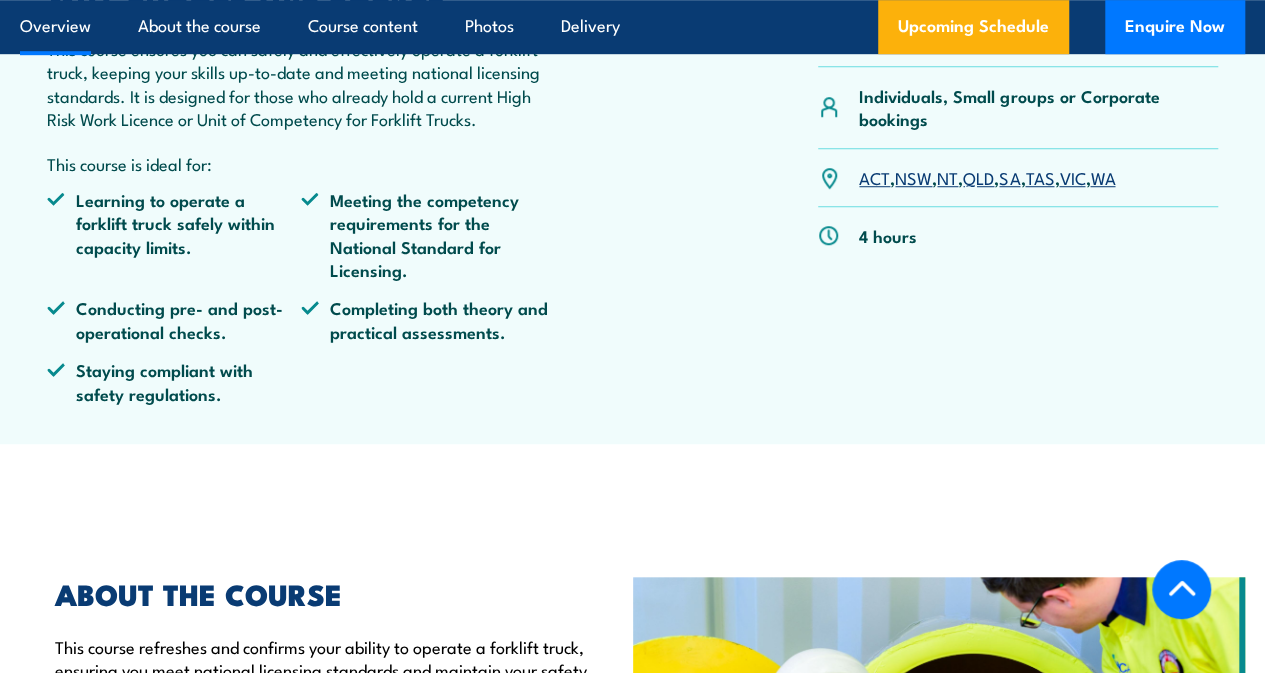 click on "VIC" at bounding box center [1072, 177] 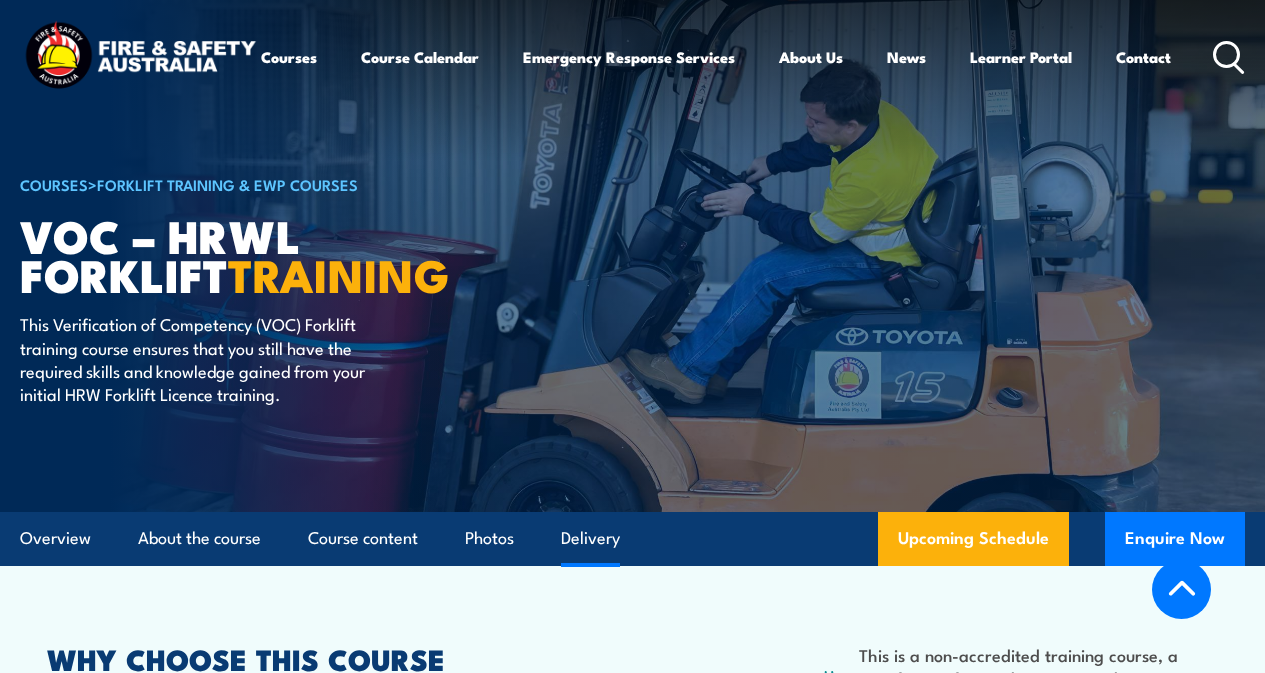 scroll, scrollTop: 2886, scrollLeft: 0, axis: vertical 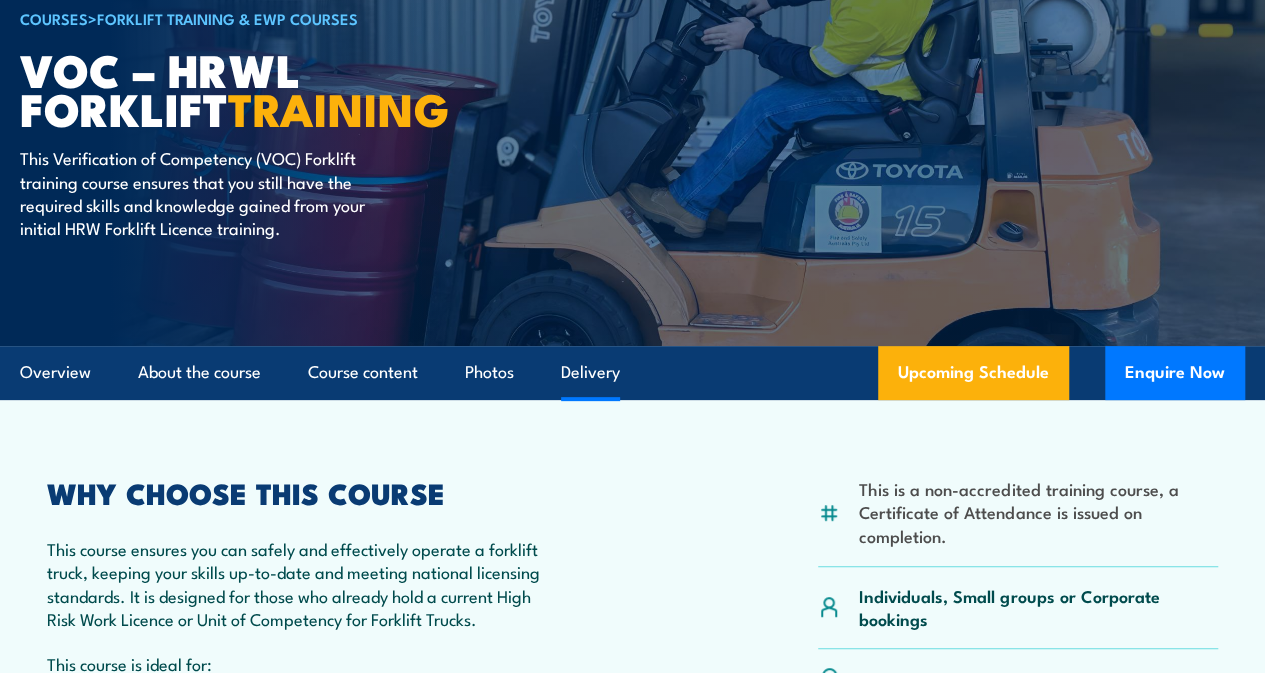 click on "Delivery" at bounding box center [590, 372] 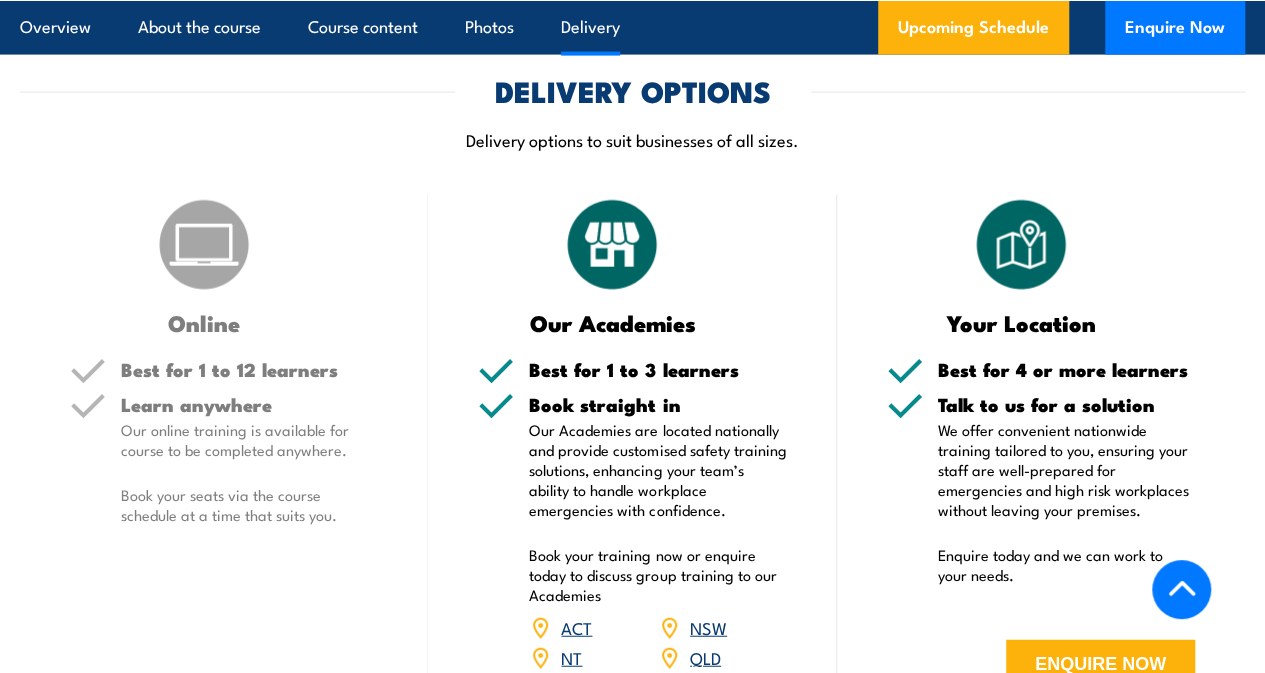 scroll, scrollTop: 2496, scrollLeft: 0, axis: vertical 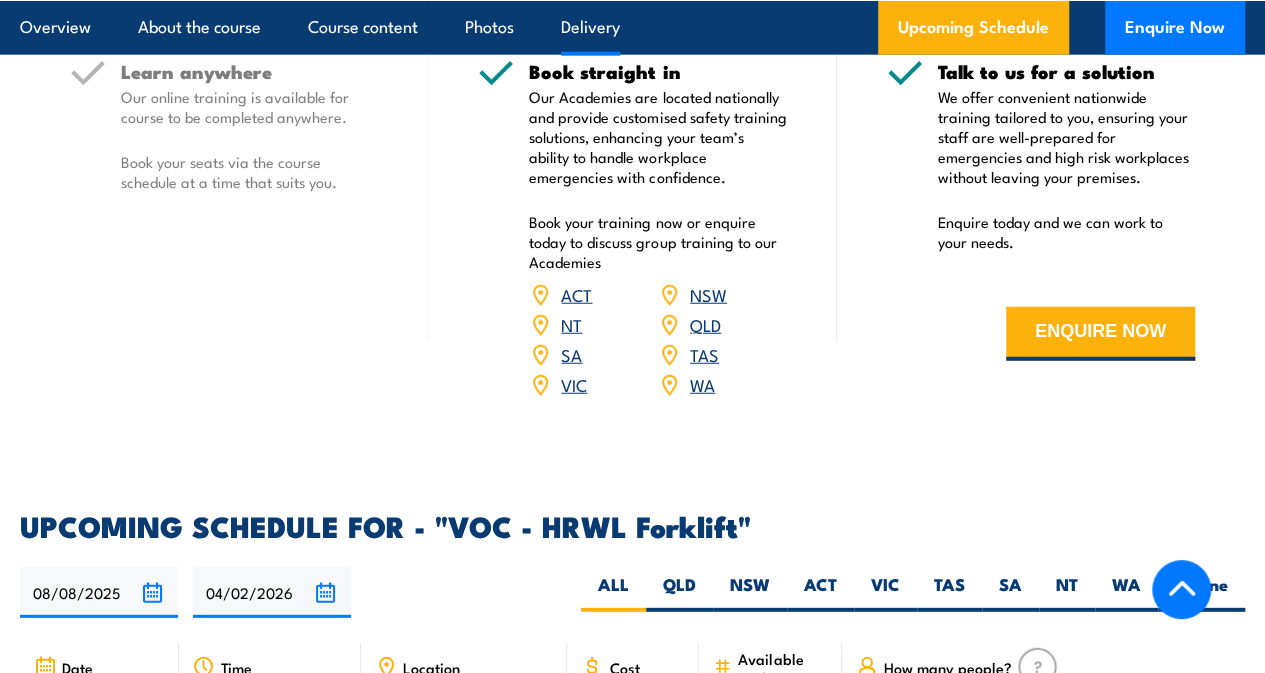 click on "VIC" at bounding box center (574, 384) 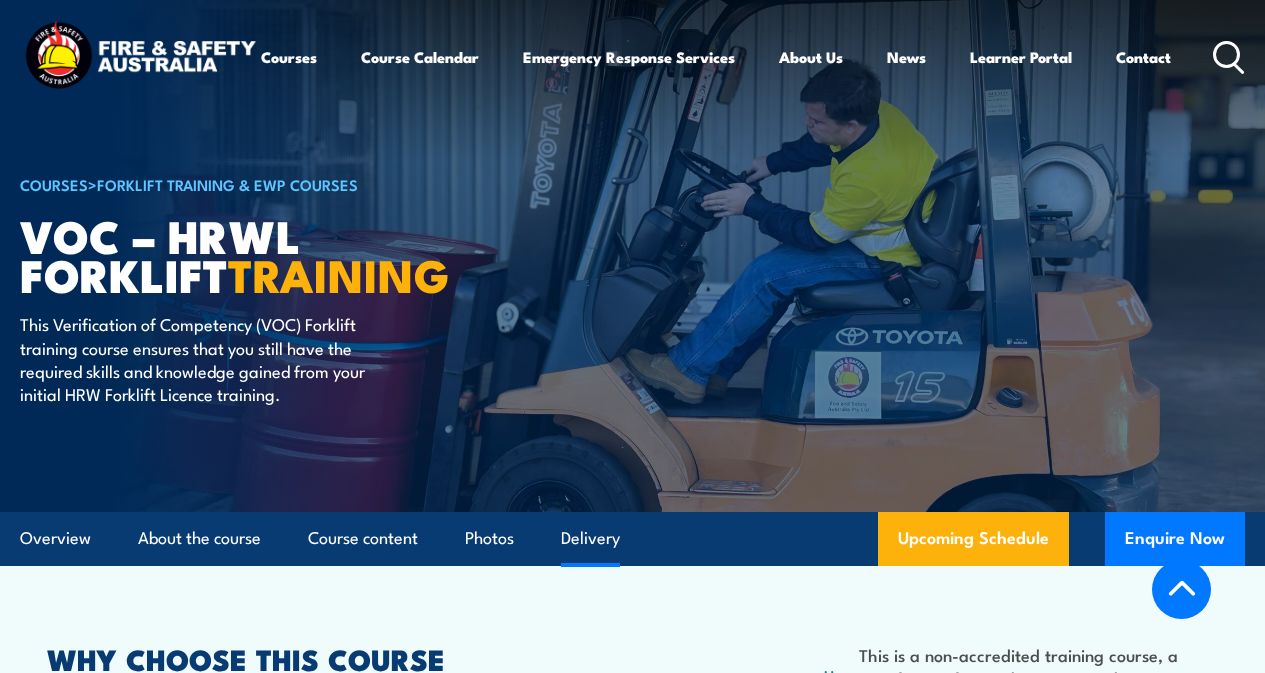 scroll, scrollTop: 2783, scrollLeft: 0, axis: vertical 